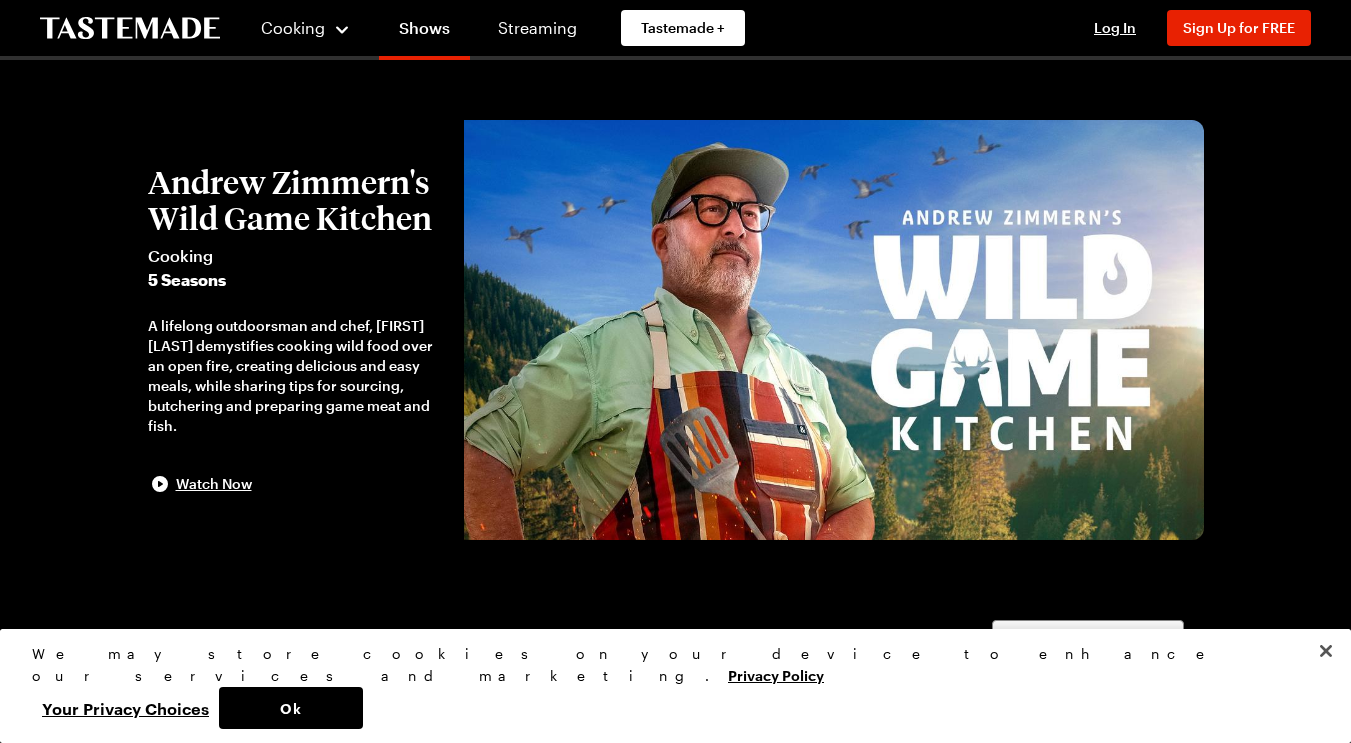 scroll, scrollTop: 432, scrollLeft: 0, axis: vertical 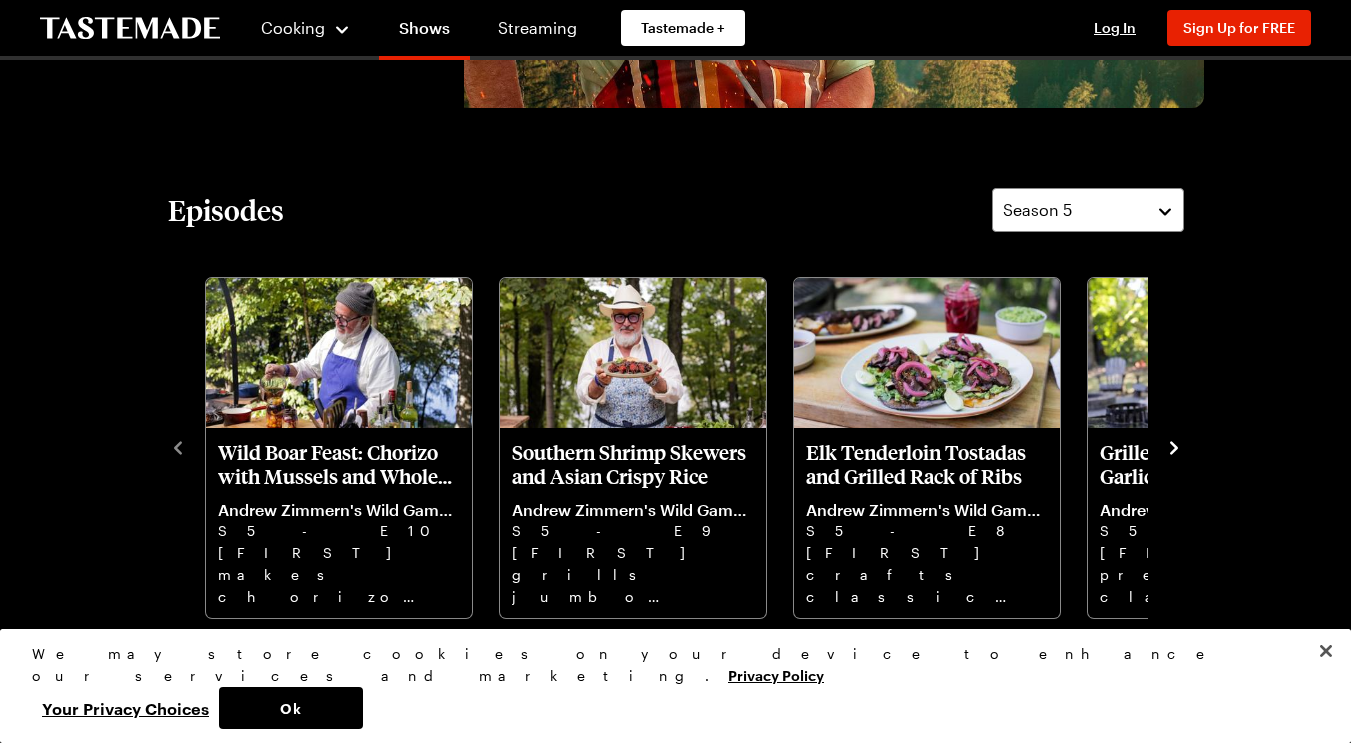 click 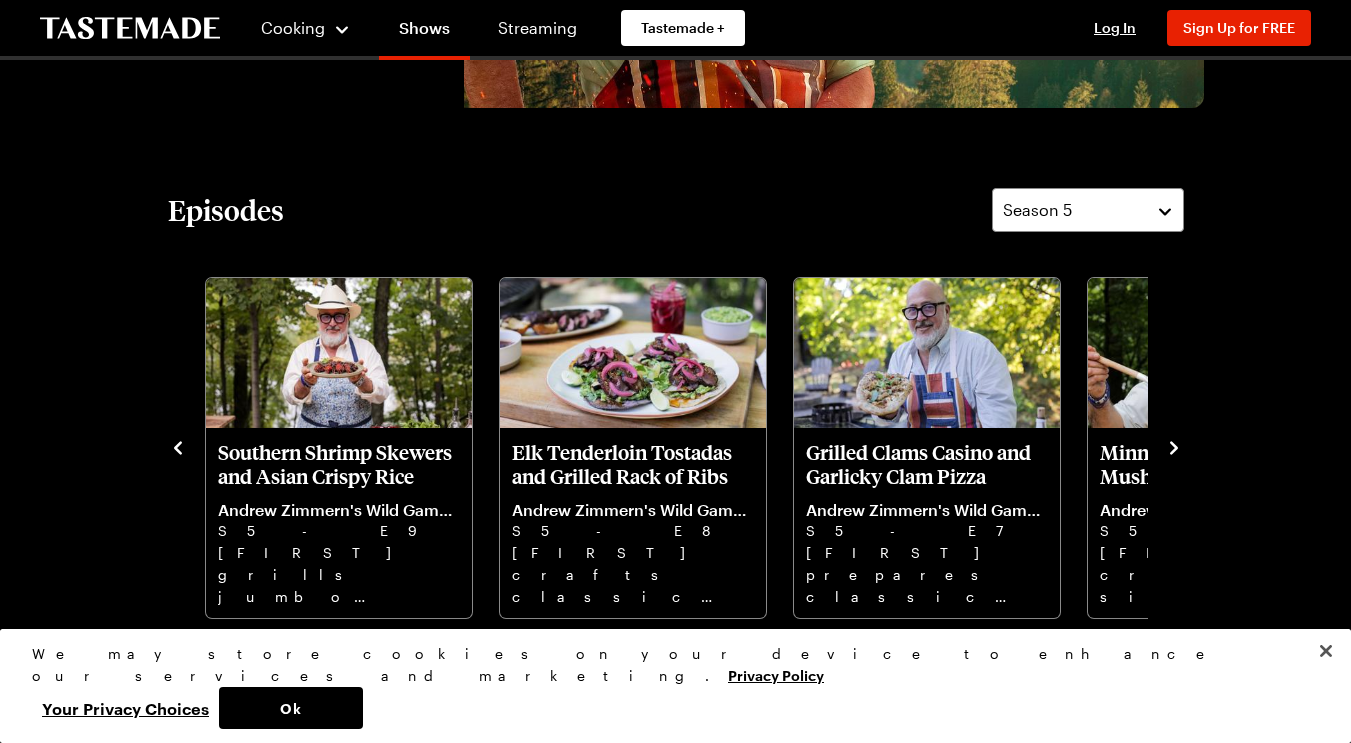 click 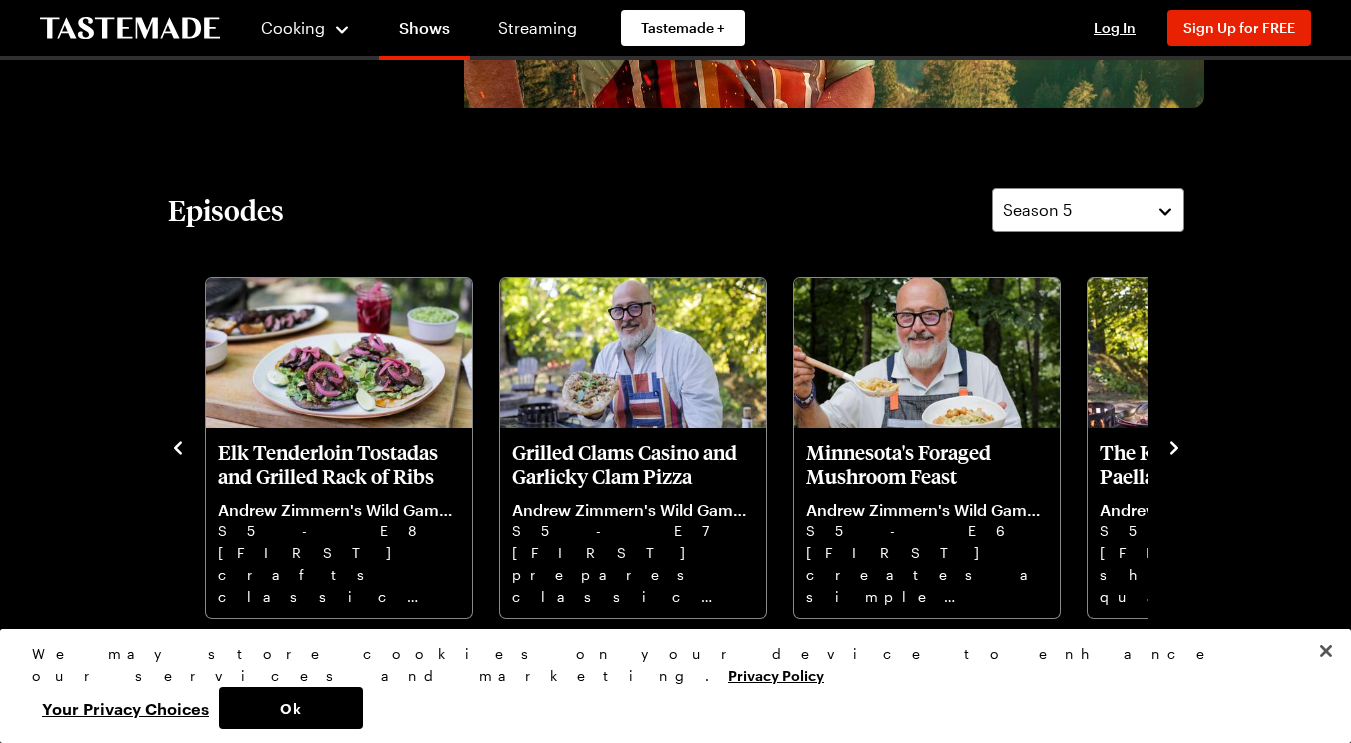 click 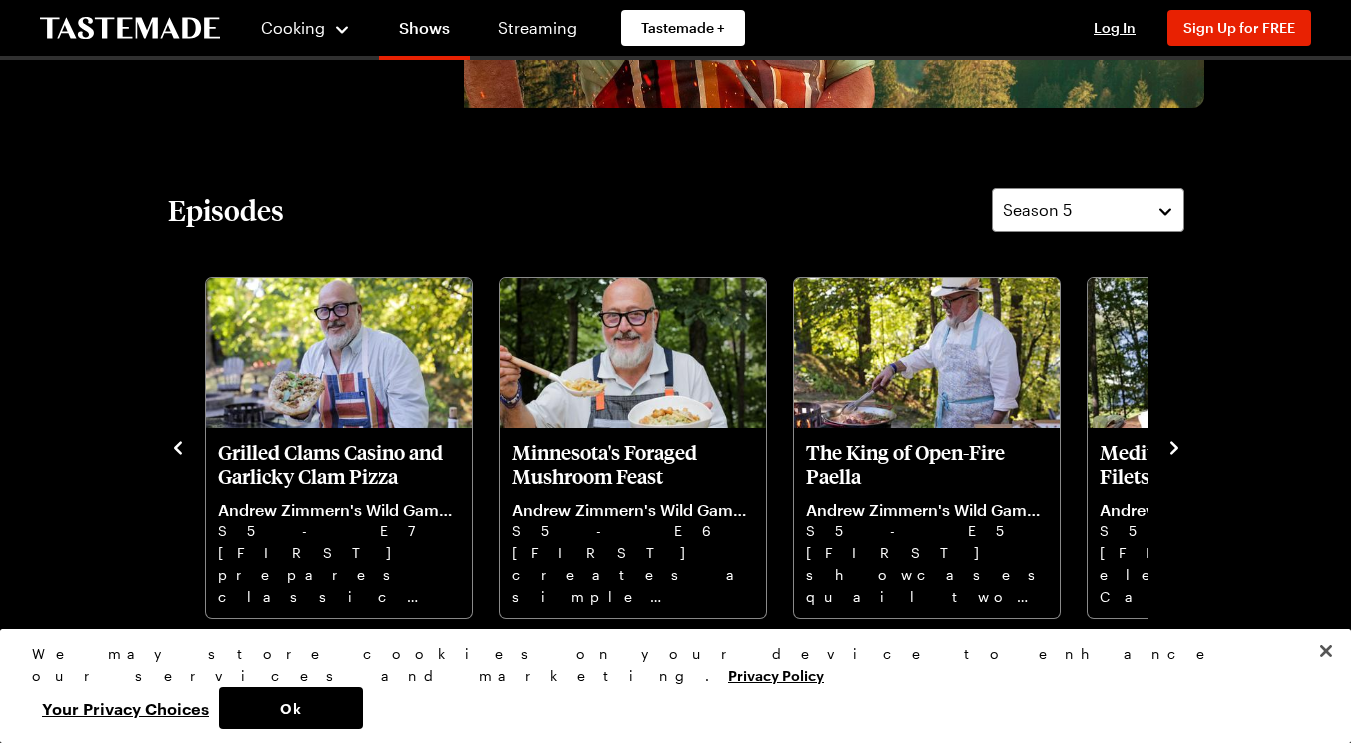 click 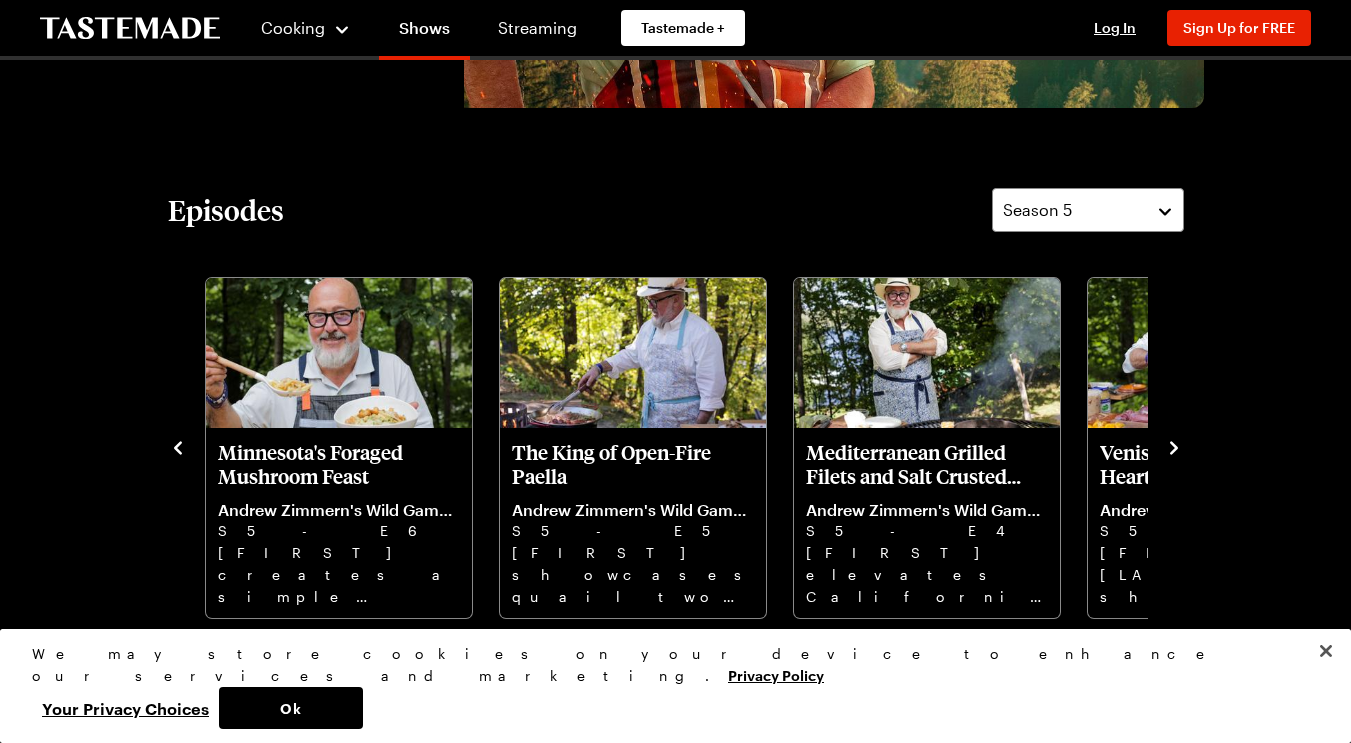 click 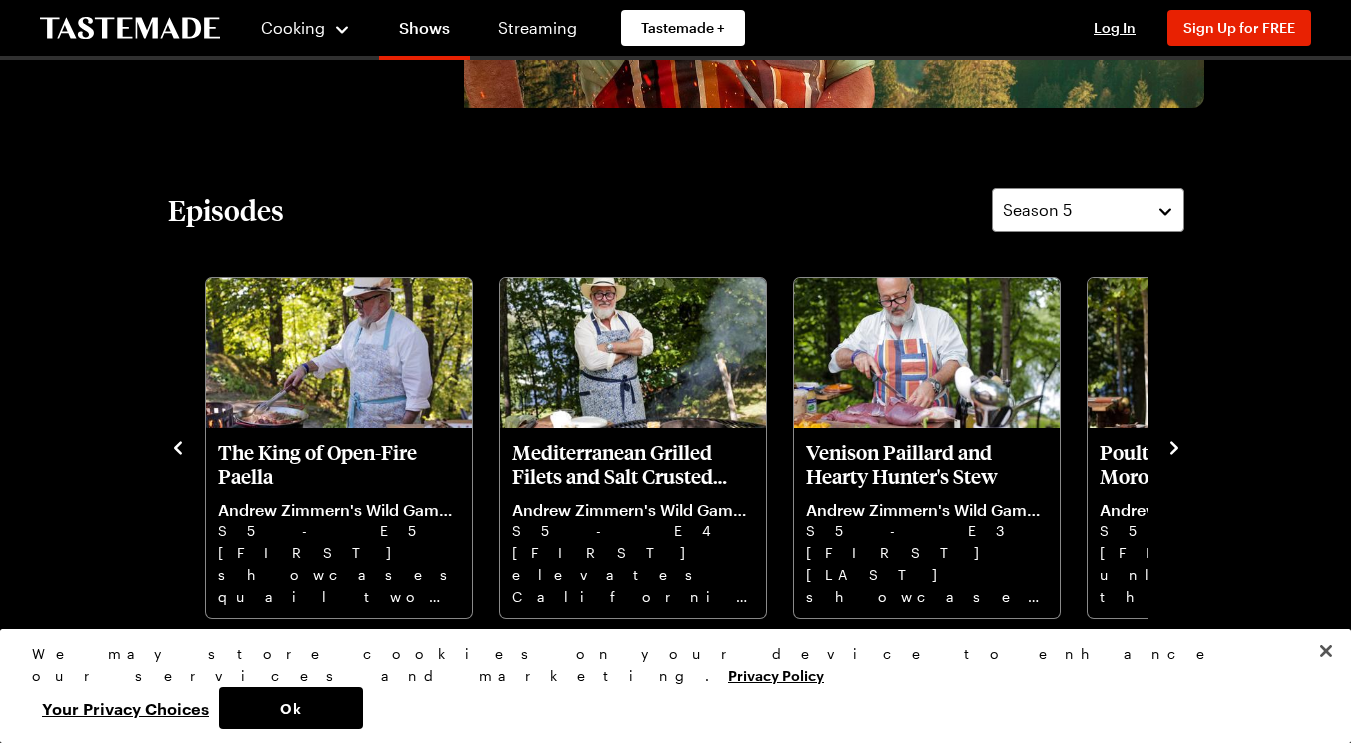 click 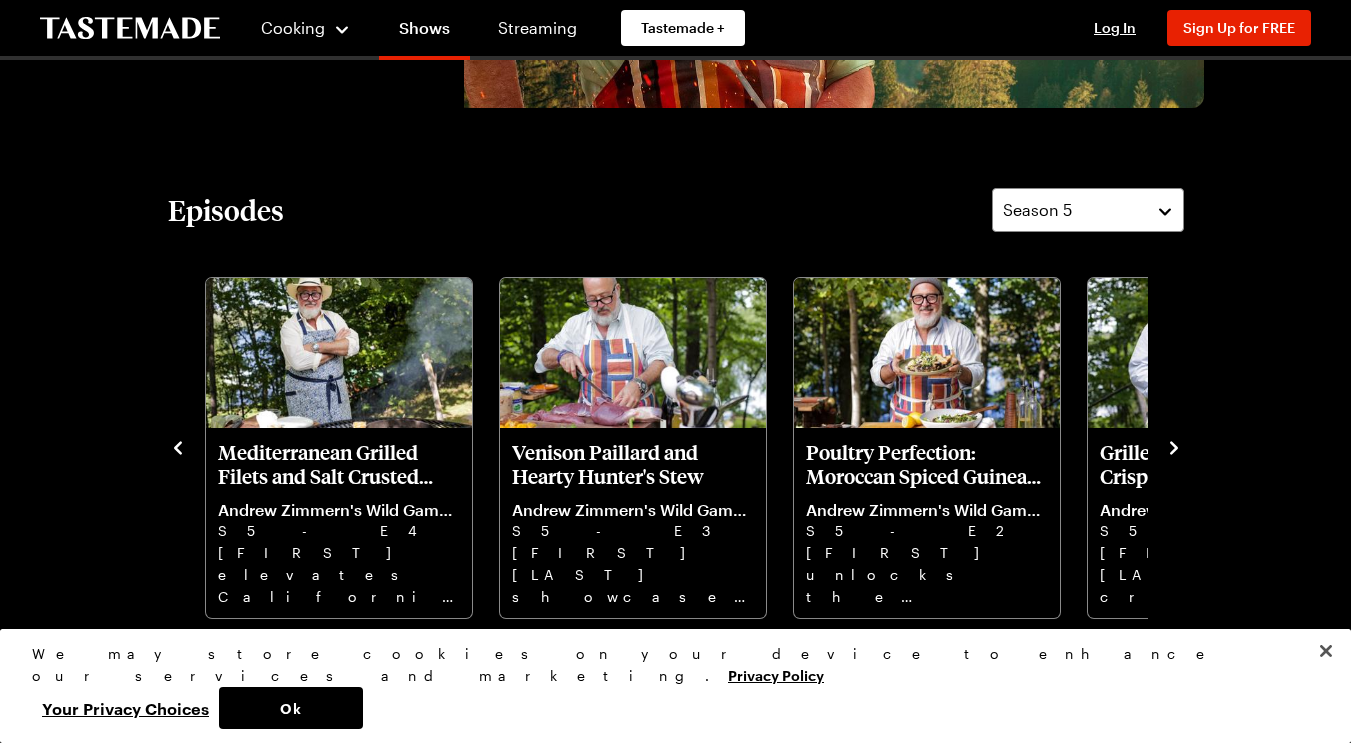click 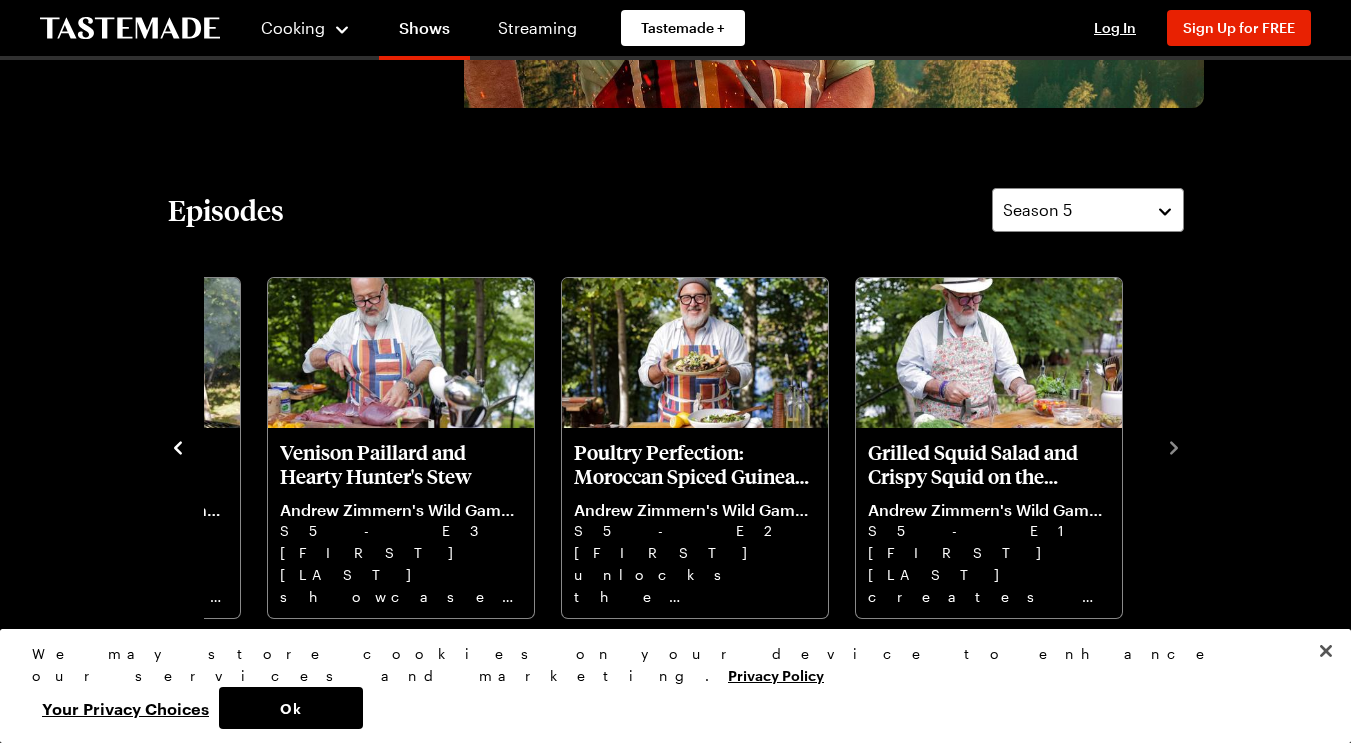 click 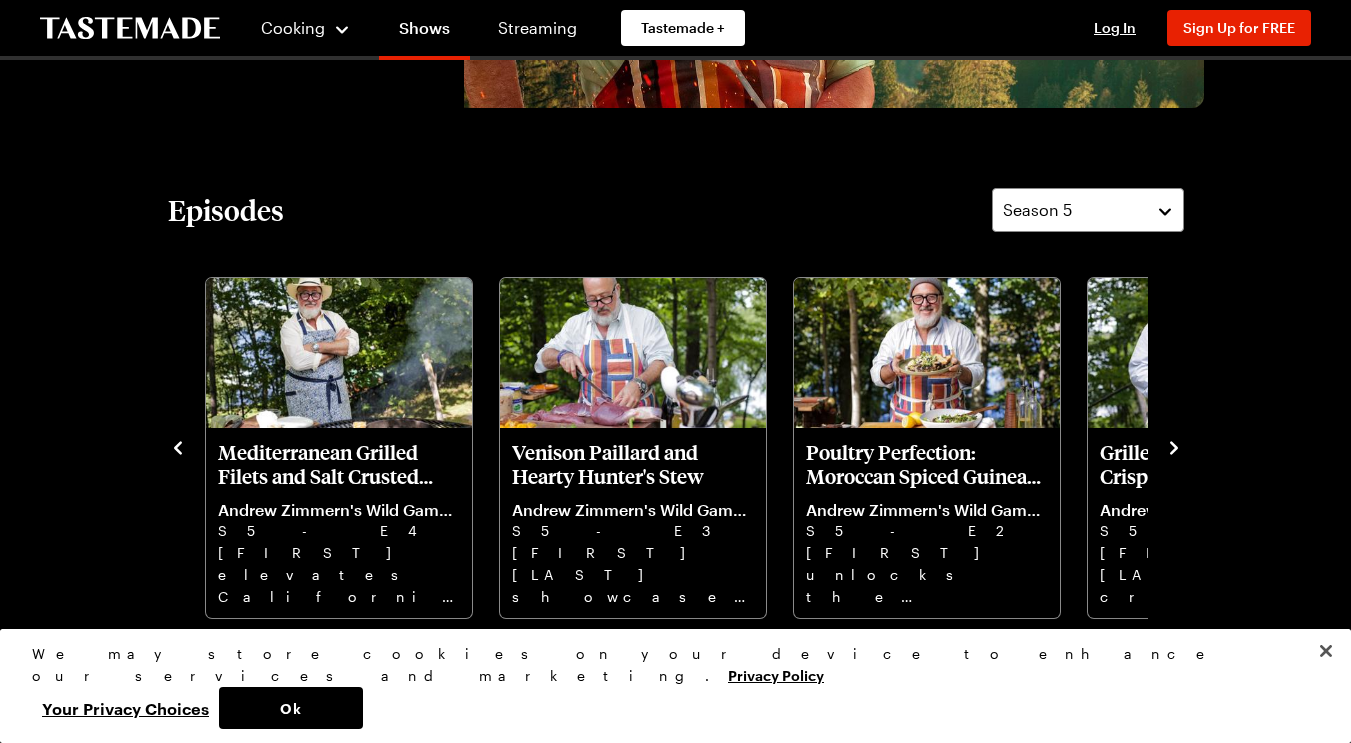 click 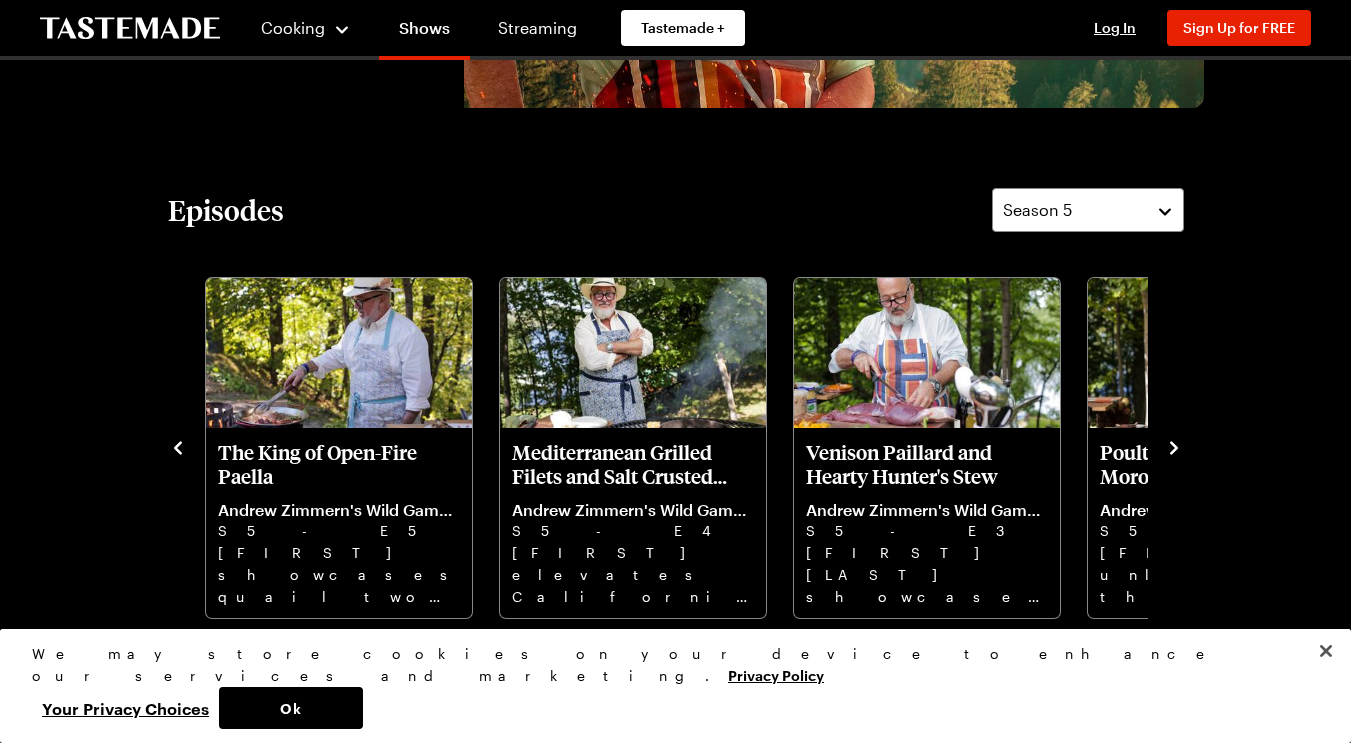 click 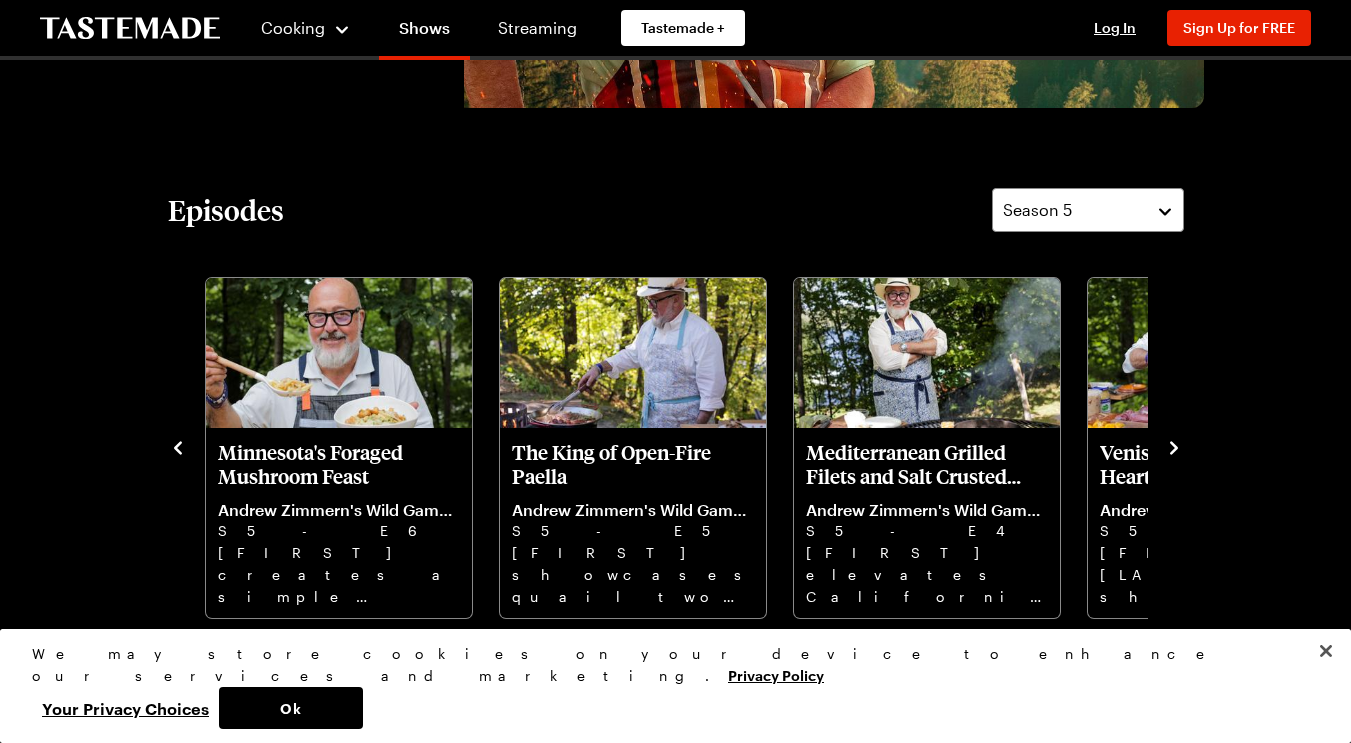 click 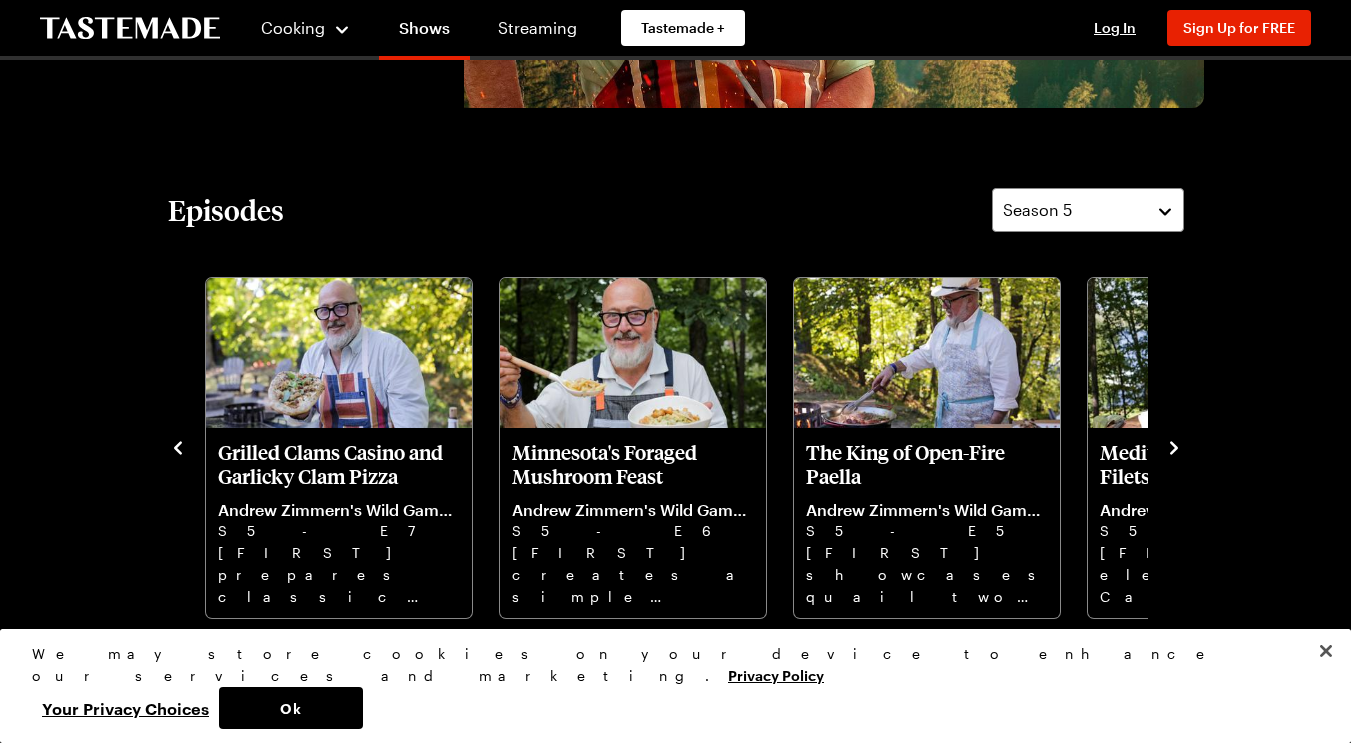 click 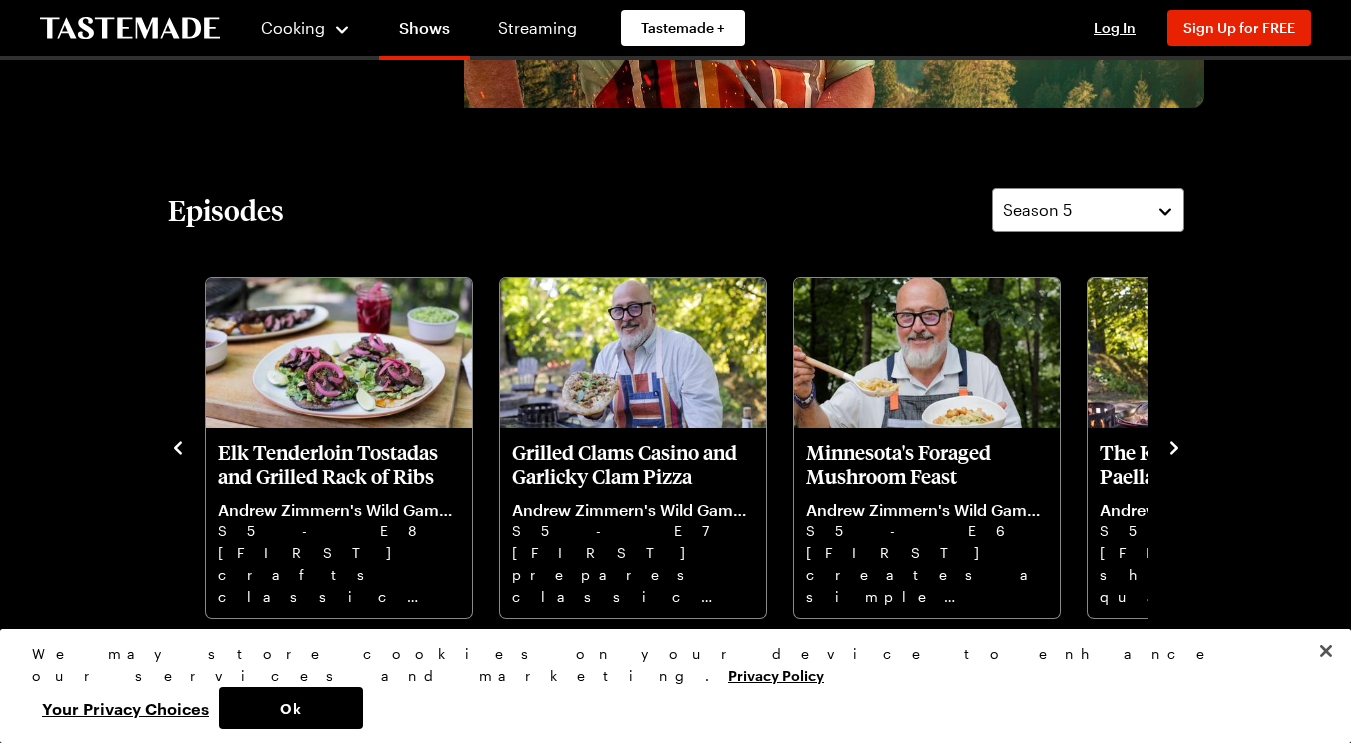 click 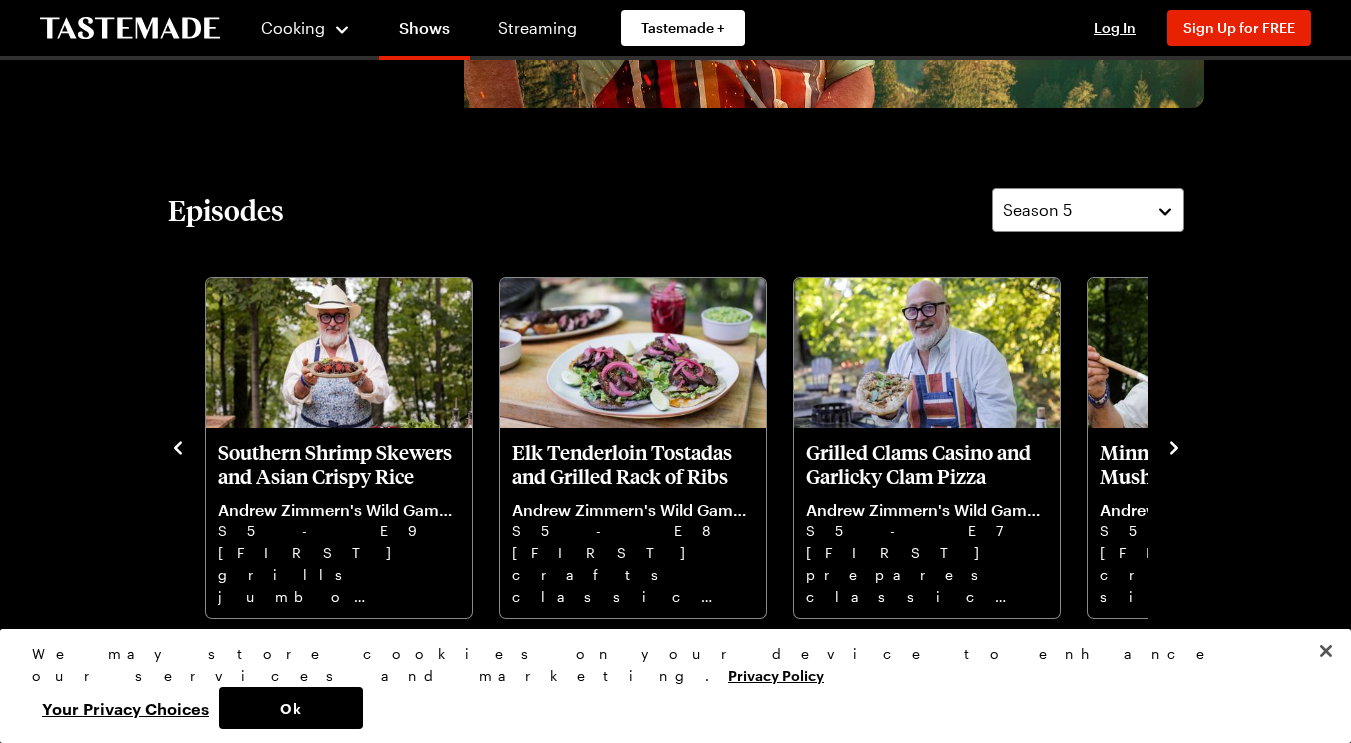 click 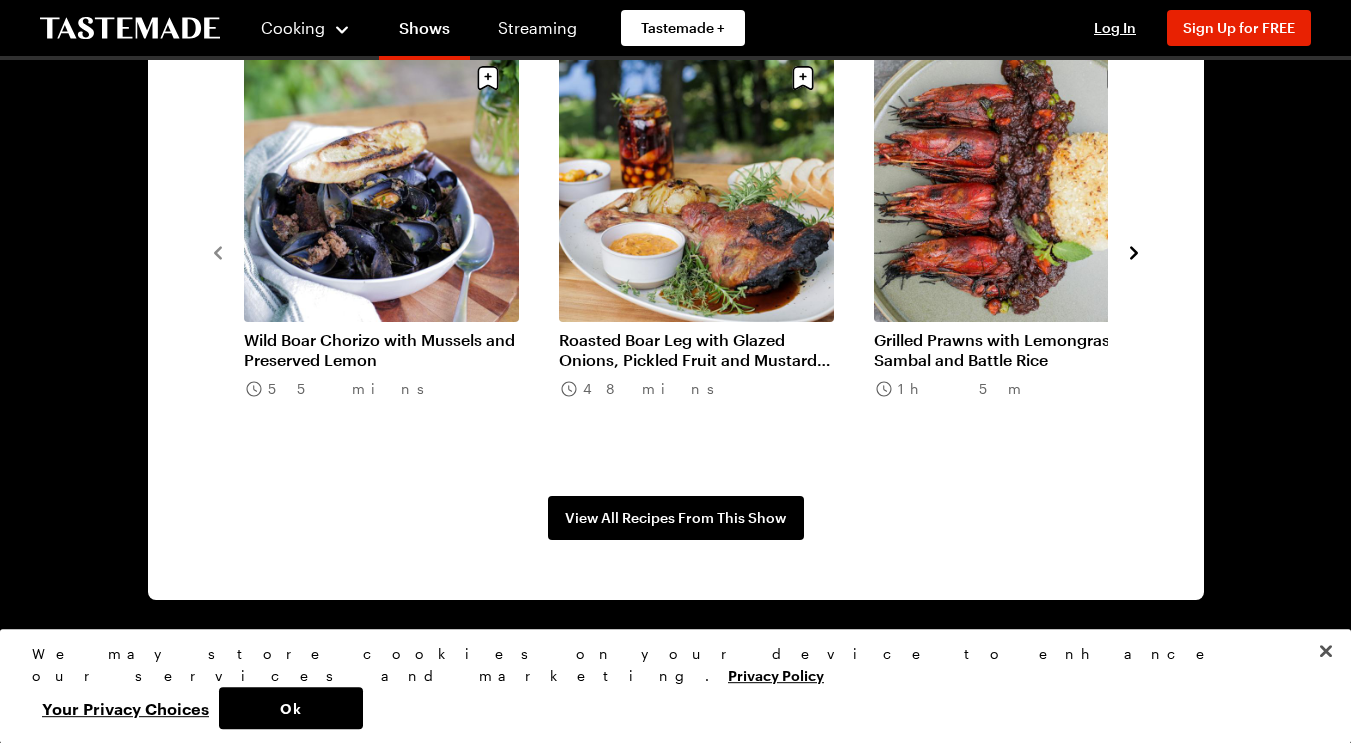 scroll, scrollTop: 1728, scrollLeft: 0, axis: vertical 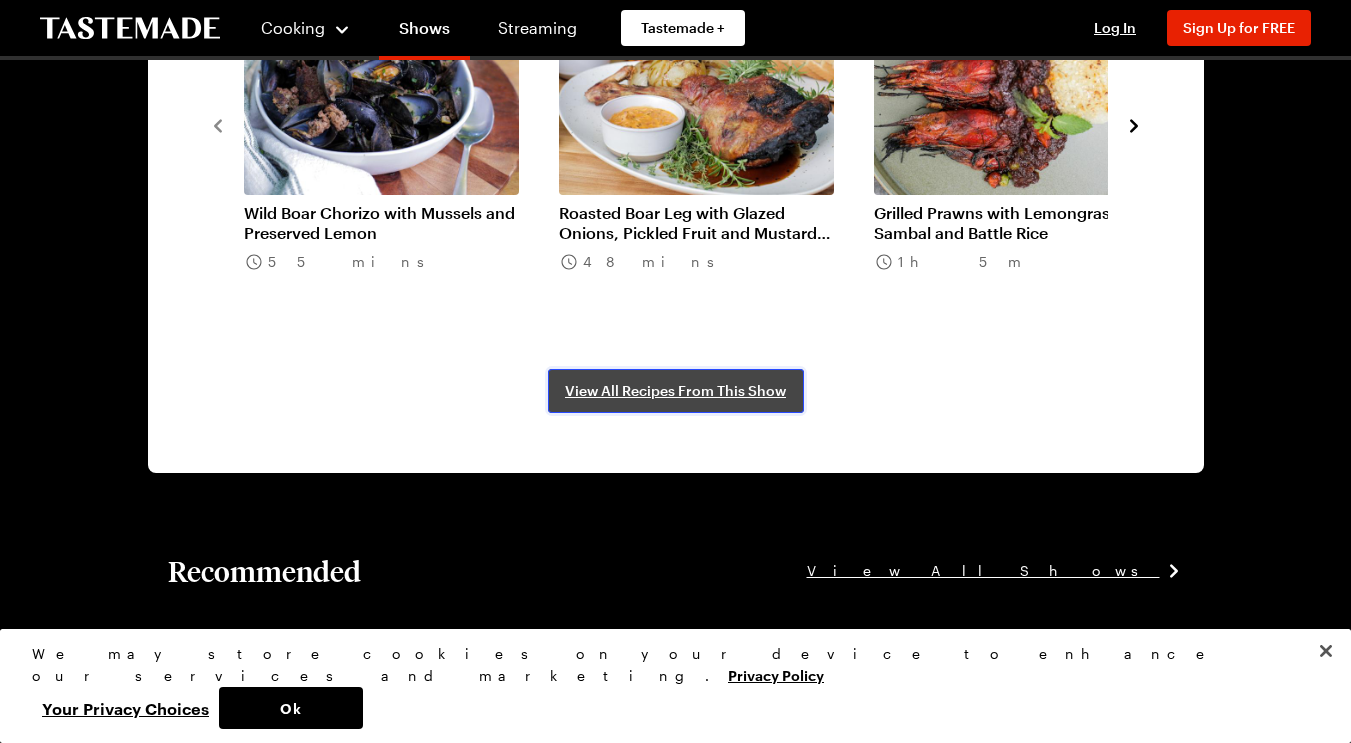 click on "View All Recipes From This Show" at bounding box center (675, 391) 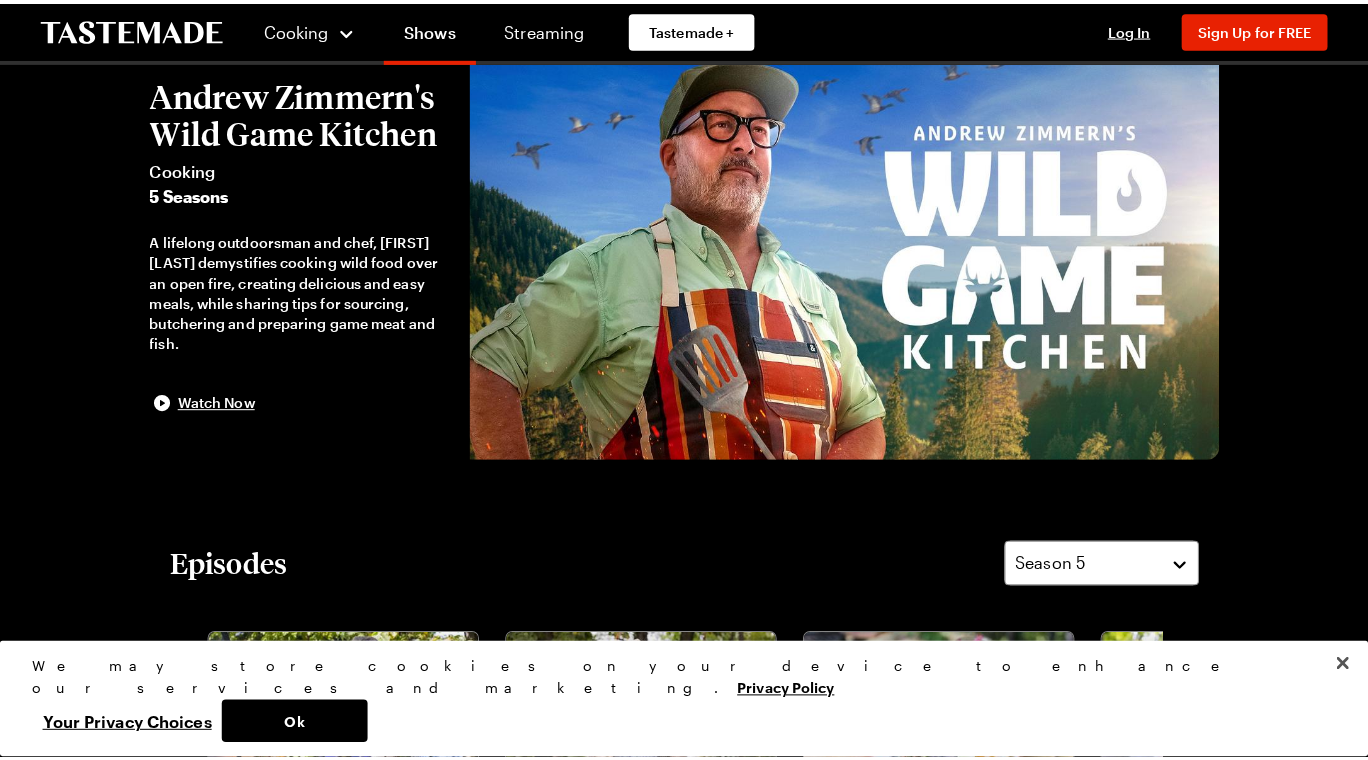 scroll, scrollTop: 0, scrollLeft: 0, axis: both 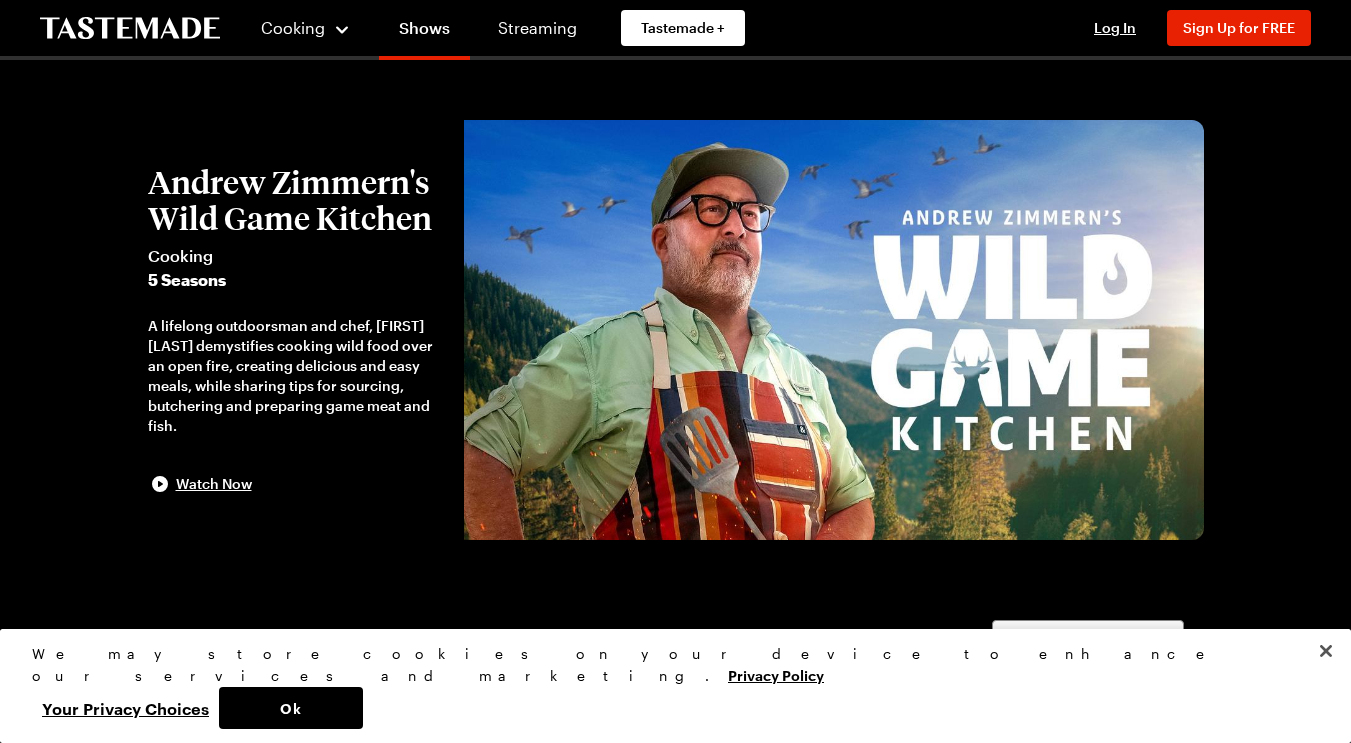 click on "Andrew Zimmern's Wild Game Kitchen Cooking 5 Seasons A lifelong outdoorsman and chef, Andrew Zimmern demystifies cooking wild food over an open fire, creating delicious and easy meals, while sharing tips for sourcing, butchering and preparing game meat and fish. Watch Now" at bounding box center (306, 330) 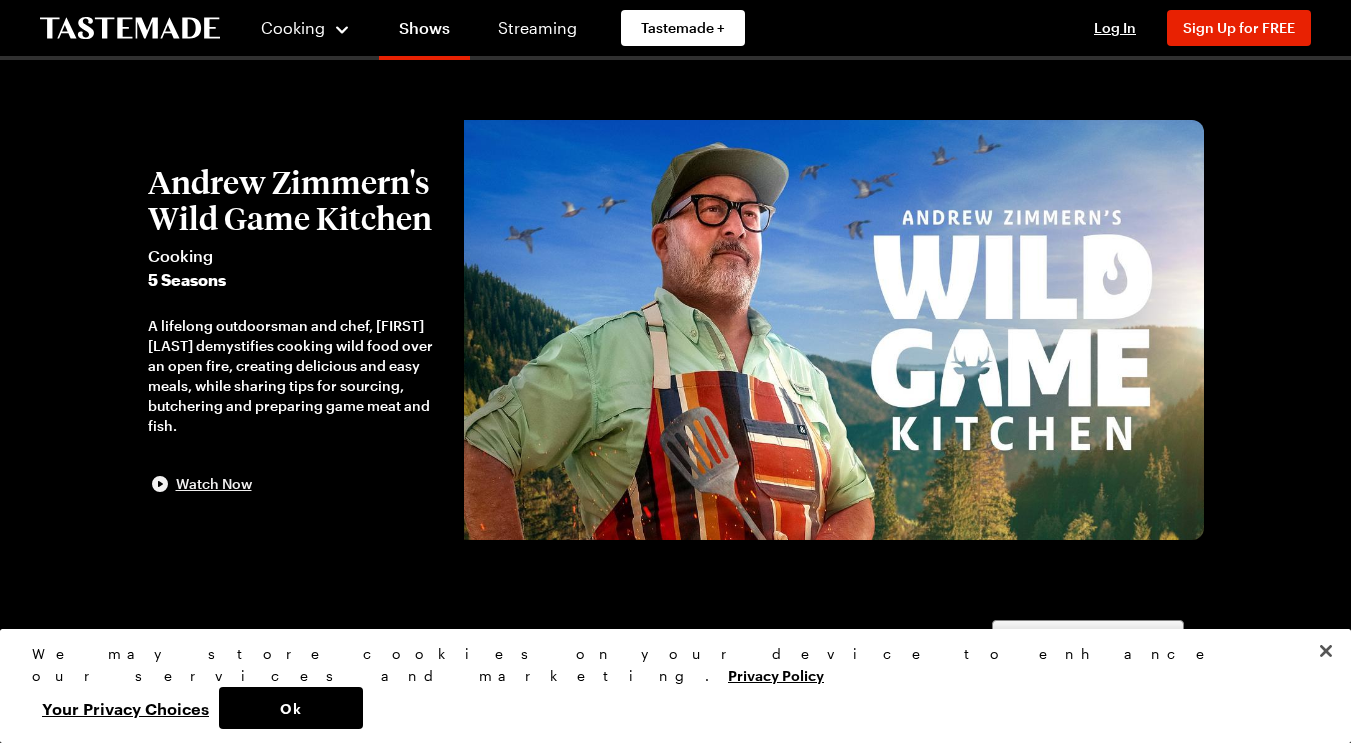 click on "Watch Now" at bounding box center [214, 484] 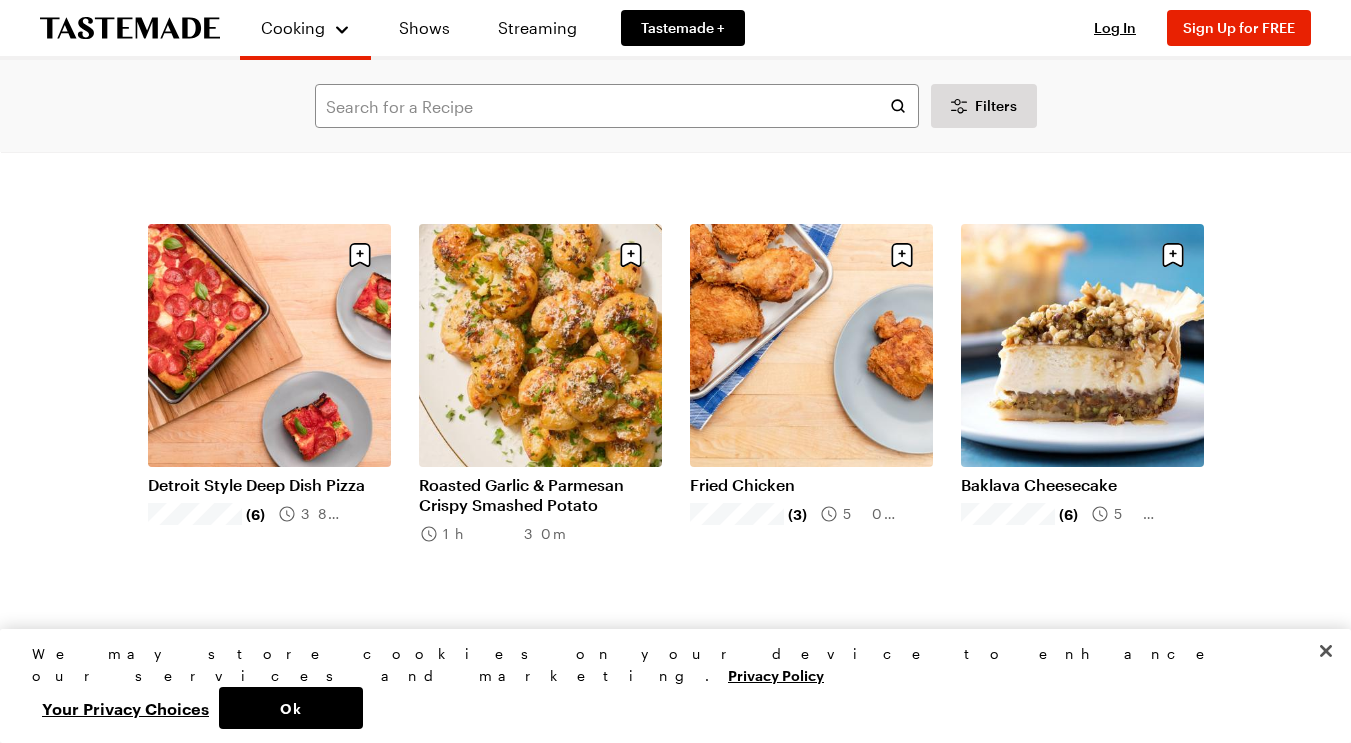 scroll, scrollTop: 1728, scrollLeft: 0, axis: vertical 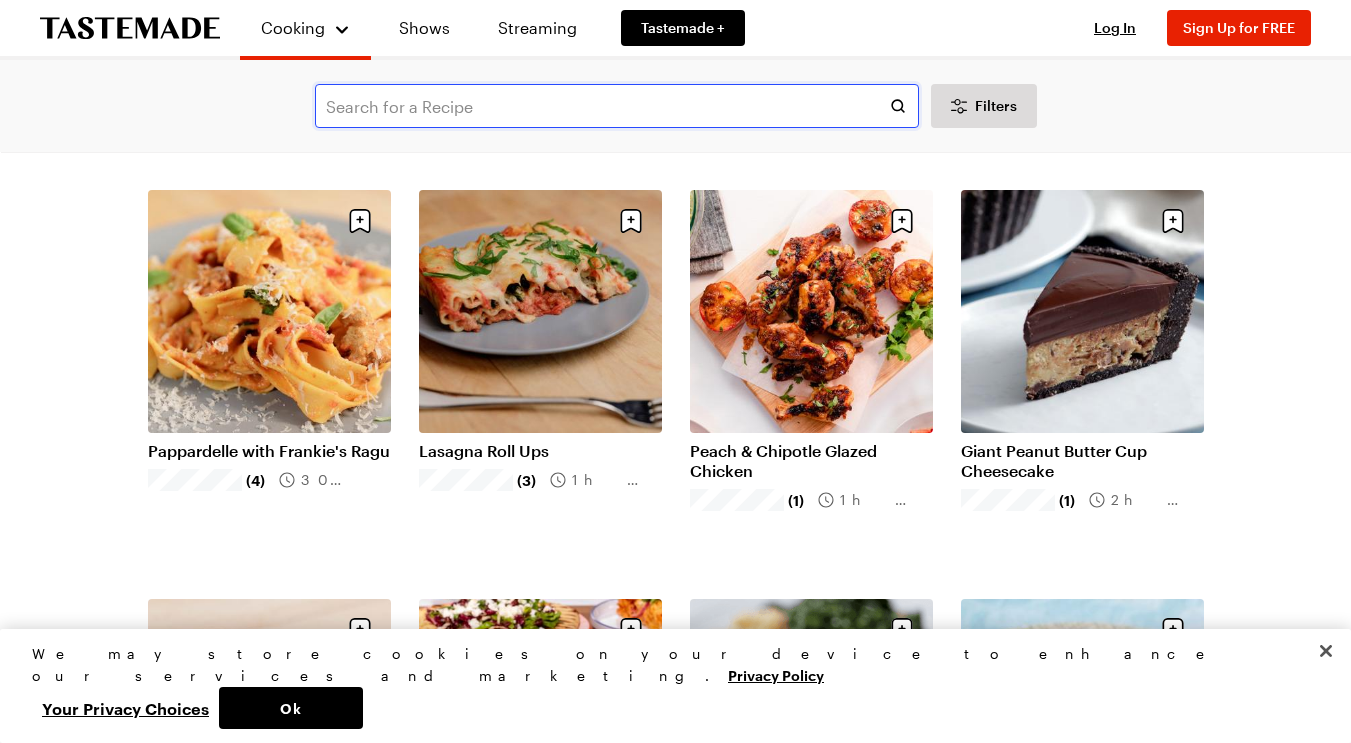 click at bounding box center (617, 106) 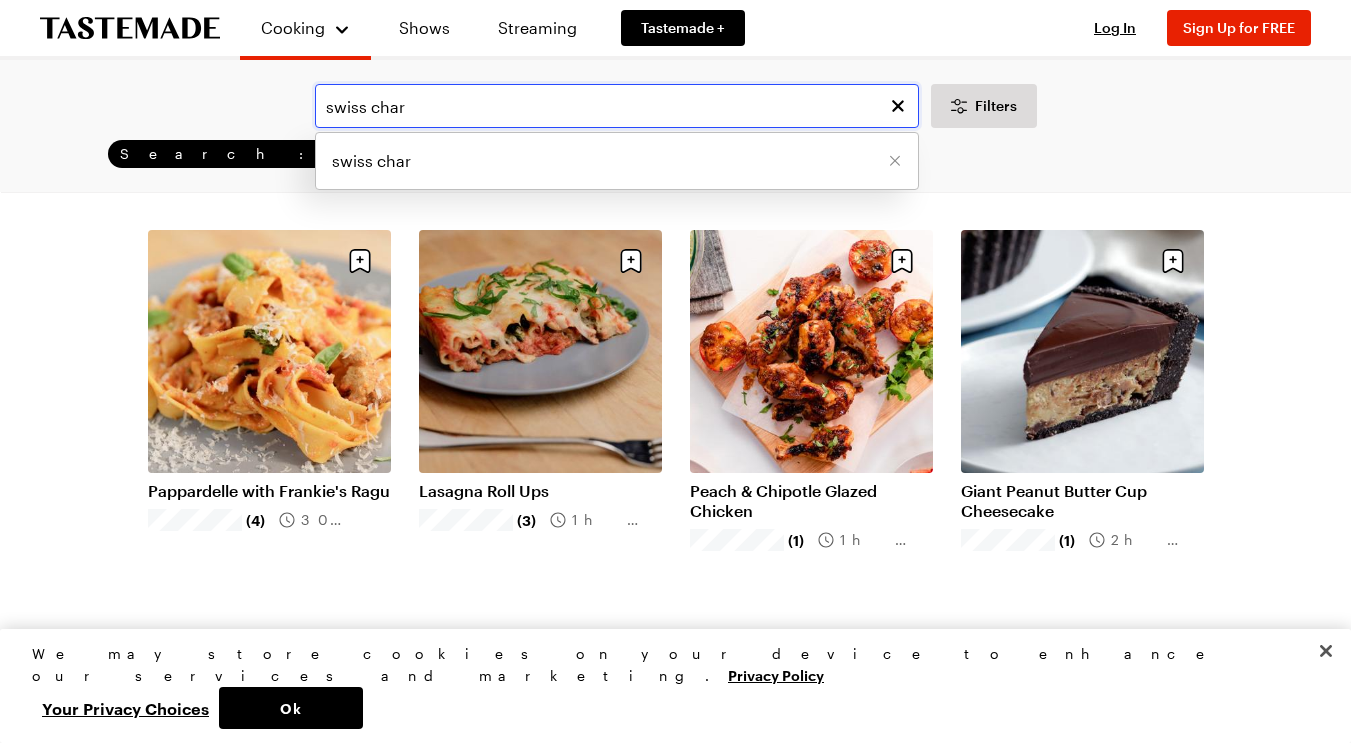 scroll, scrollTop: 0, scrollLeft: 0, axis: both 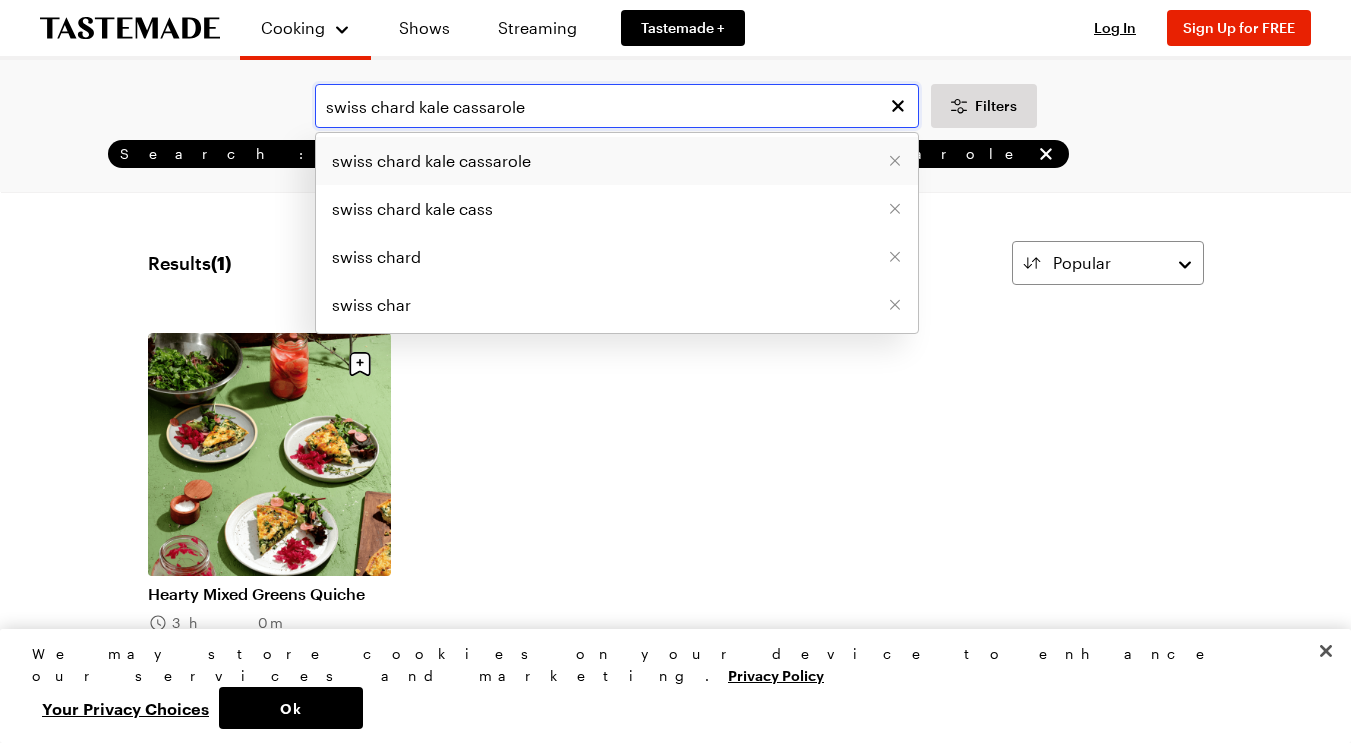 type on "swiss chard kale cassarole" 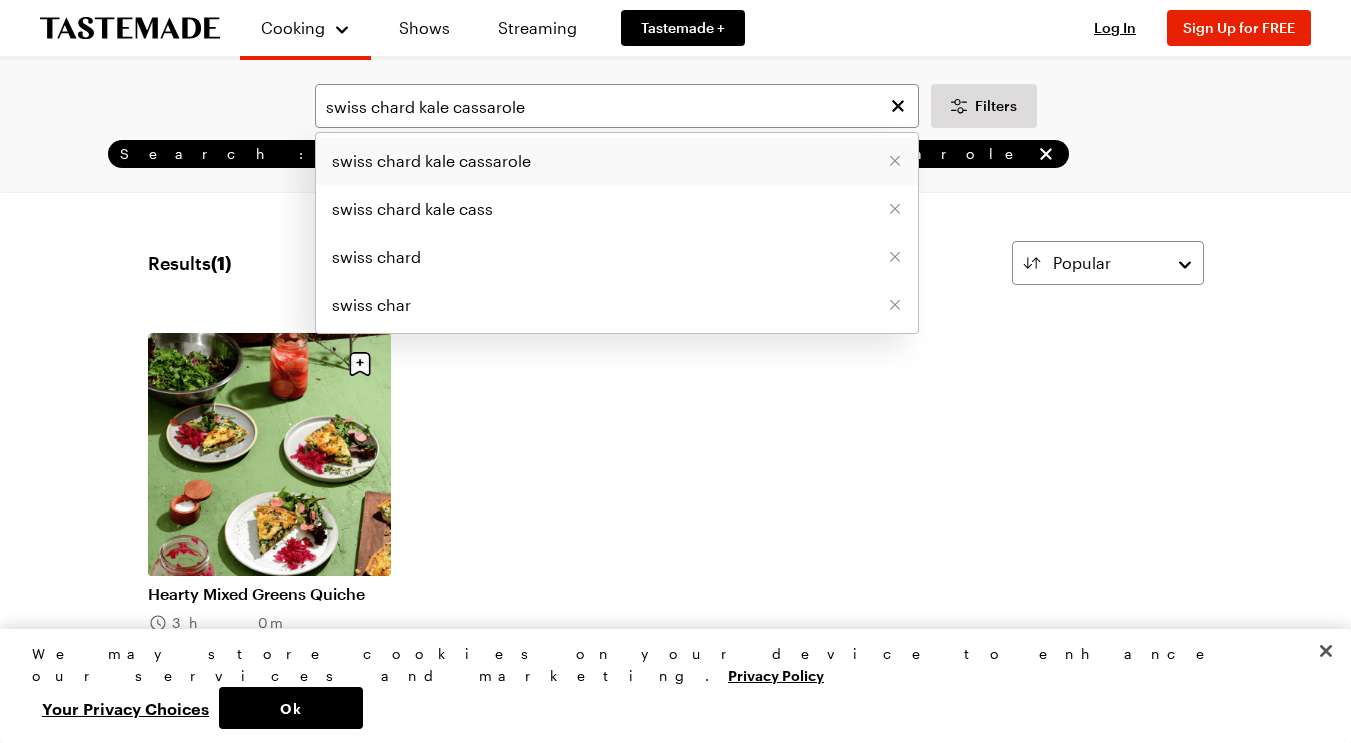 click on "swiss chard kale cassarole" at bounding box center (431, 161) 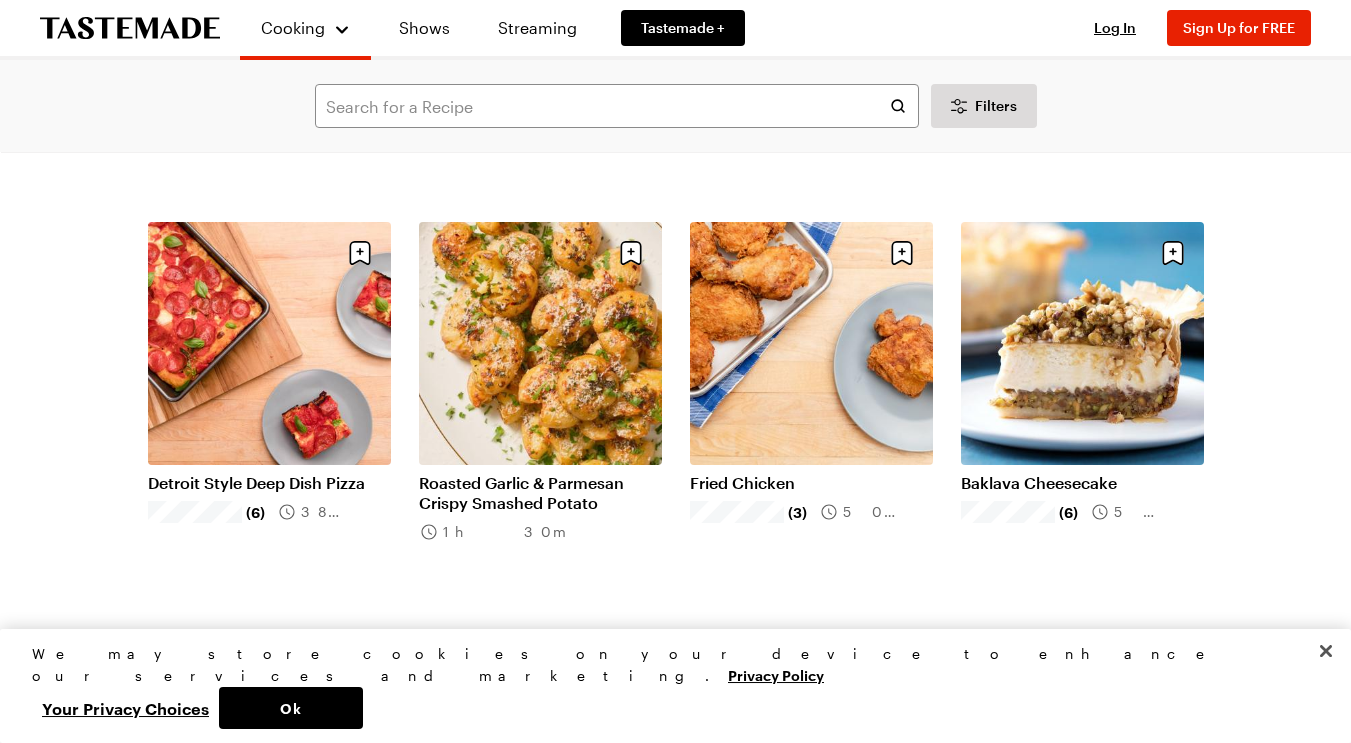 scroll, scrollTop: 1296, scrollLeft: 0, axis: vertical 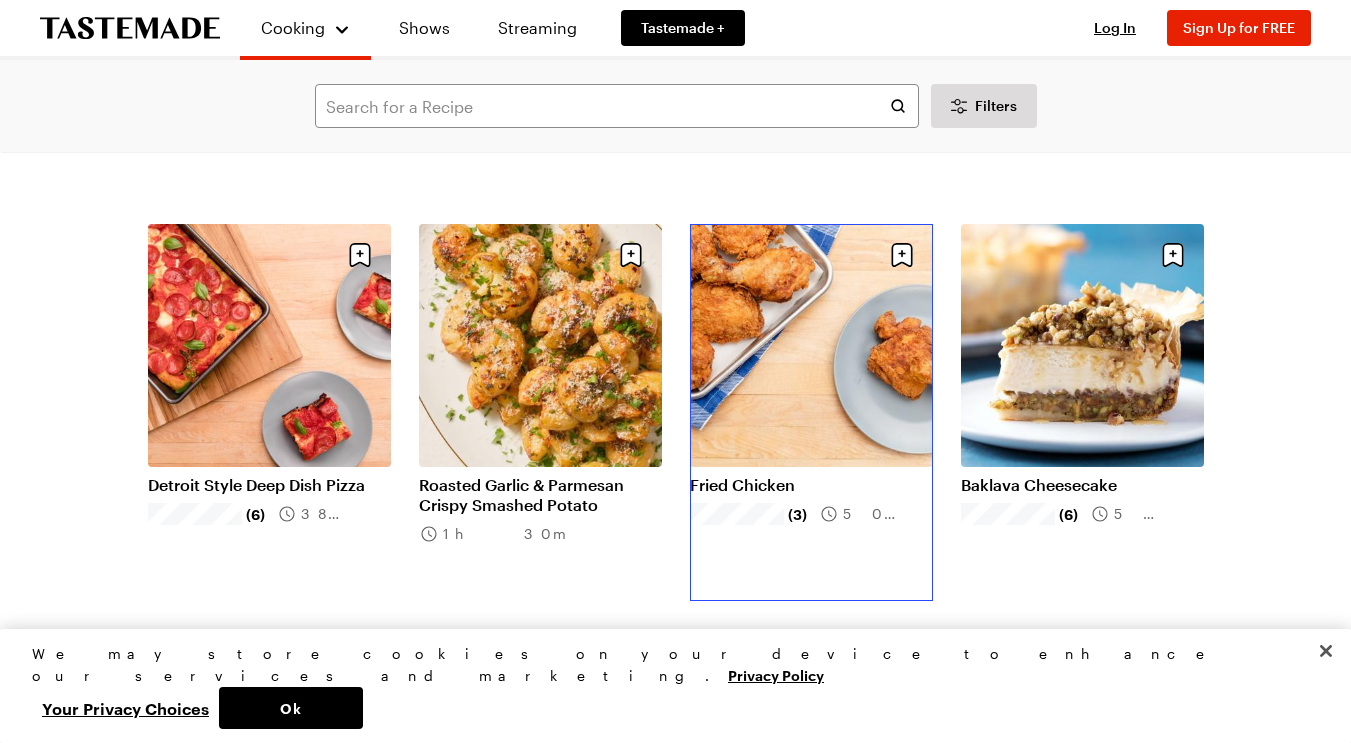 click on "Fried Chicken" at bounding box center (811, 485) 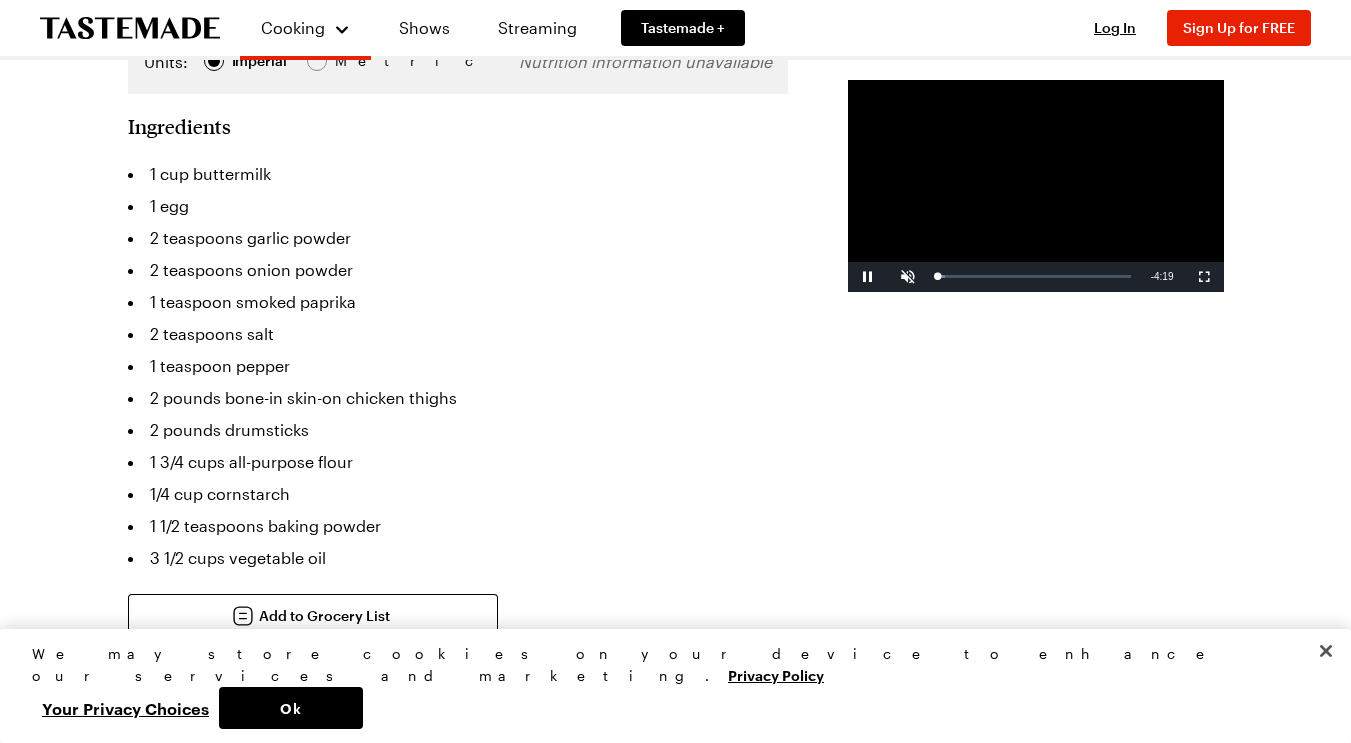 scroll, scrollTop: 432, scrollLeft: 0, axis: vertical 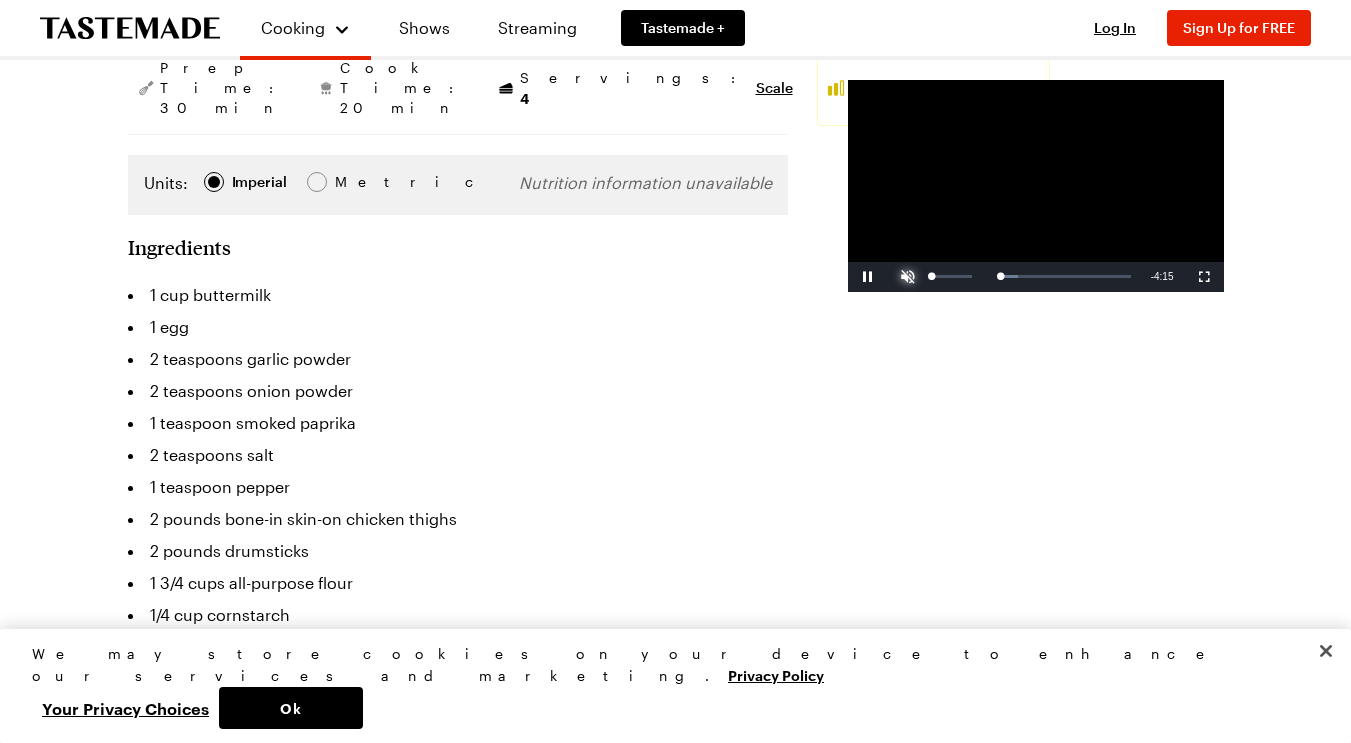 click at bounding box center [908, 277] 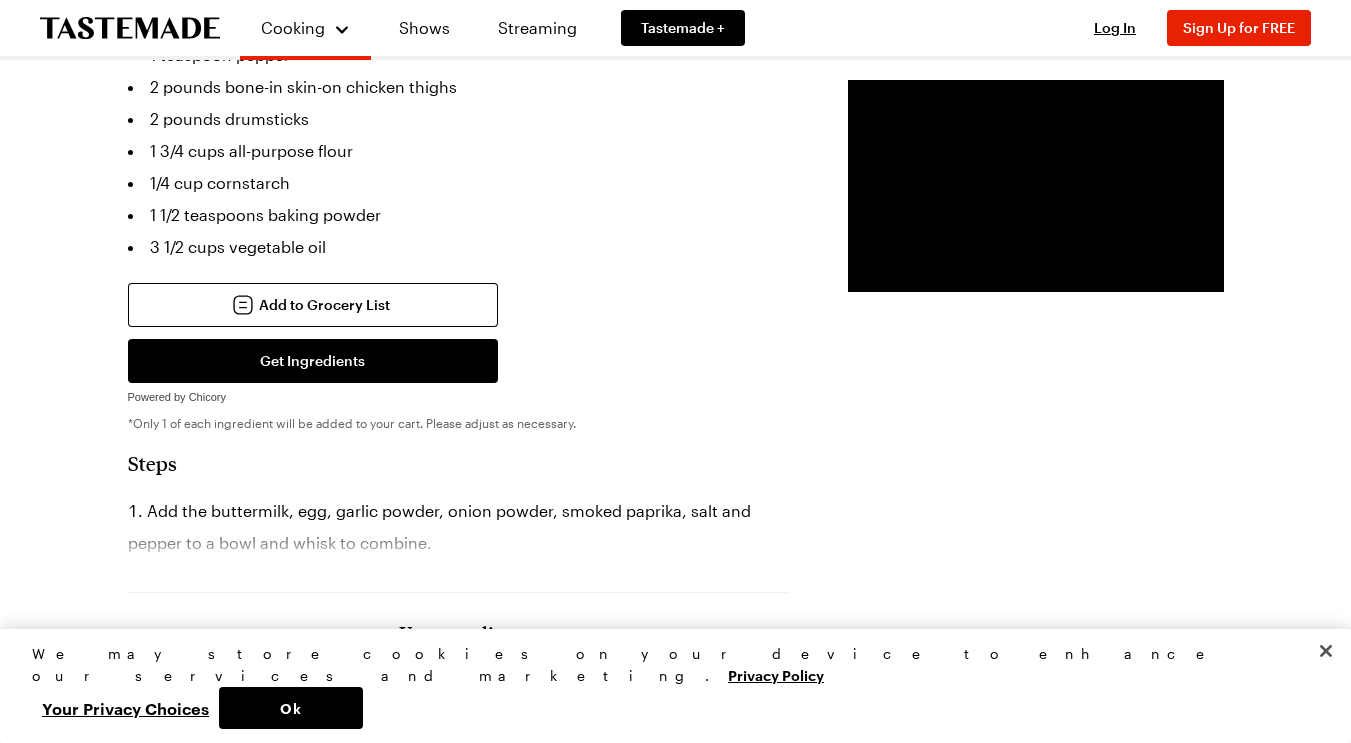 scroll, scrollTop: 432, scrollLeft: 0, axis: vertical 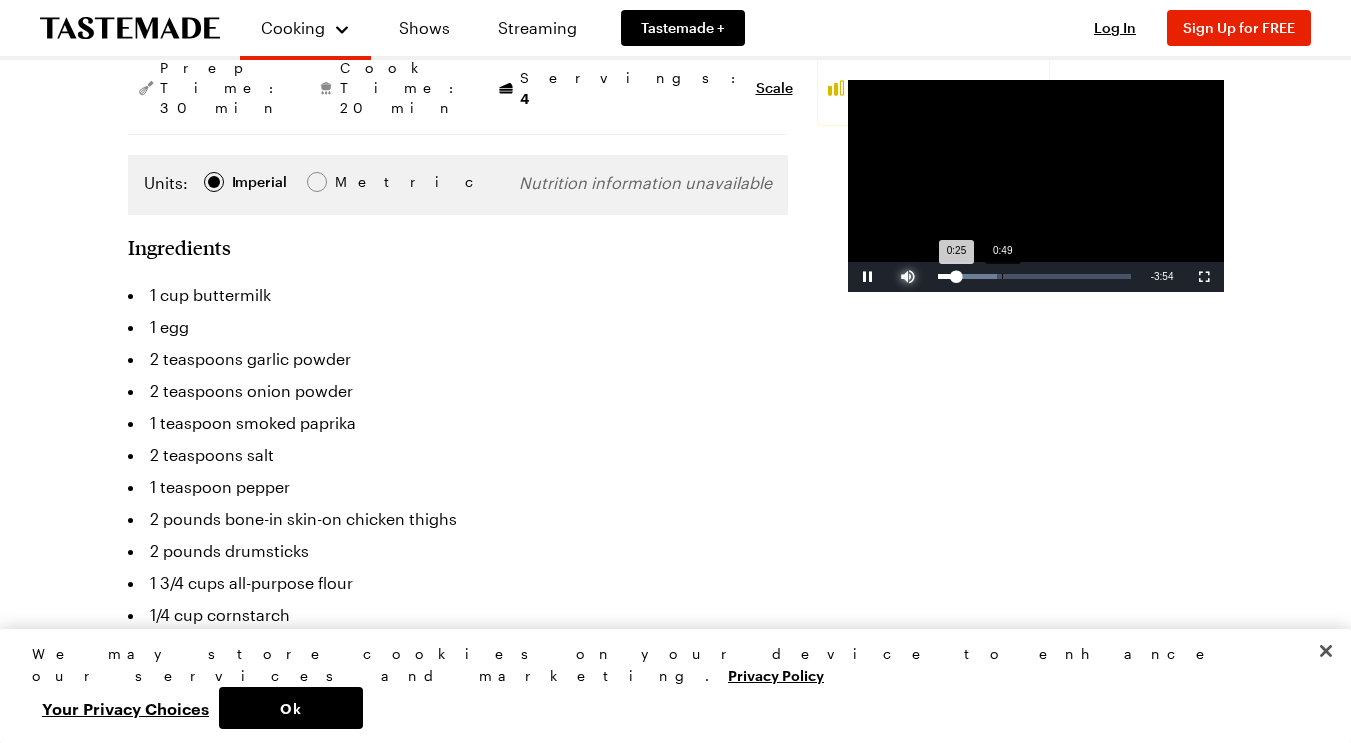 click on "Loaded :  30.87% 0:49 0:25" at bounding box center [1034, 277] 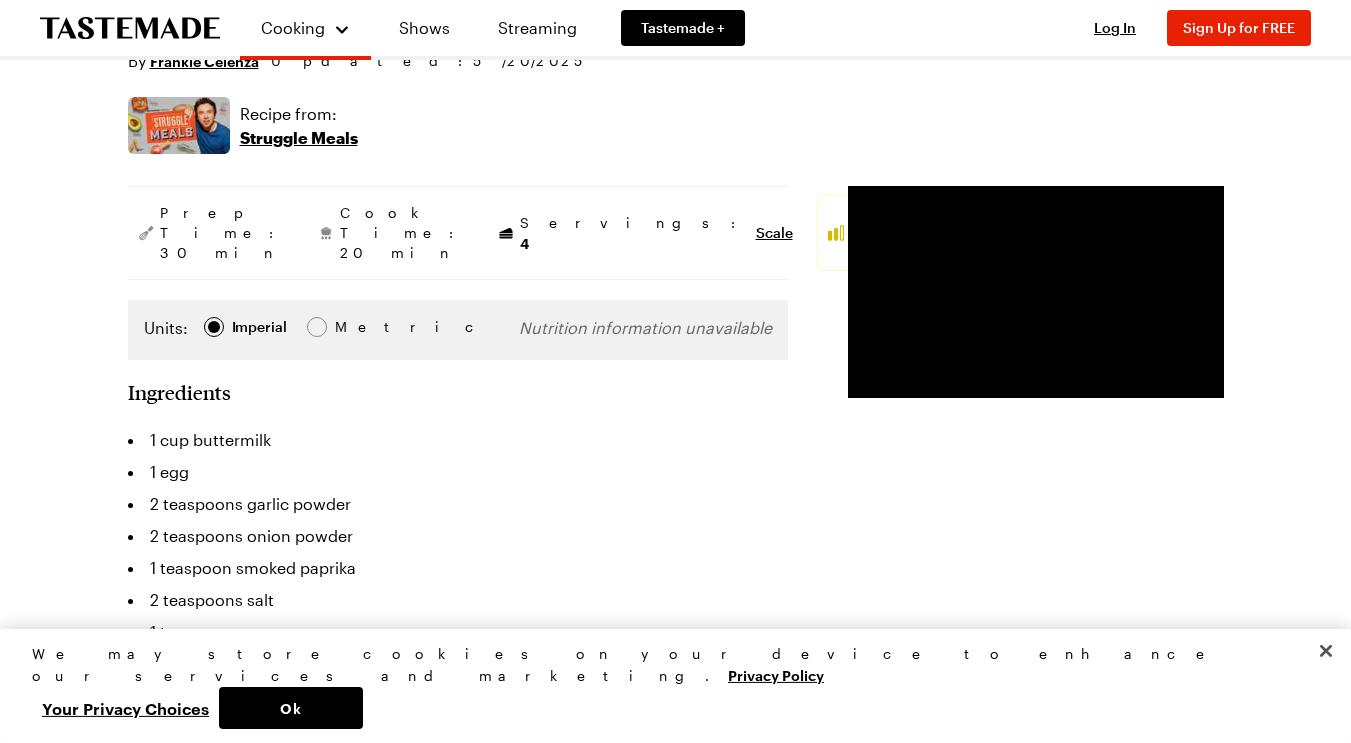 scroll, scrollTop: 0, scrollLeft: 0, axis: both 